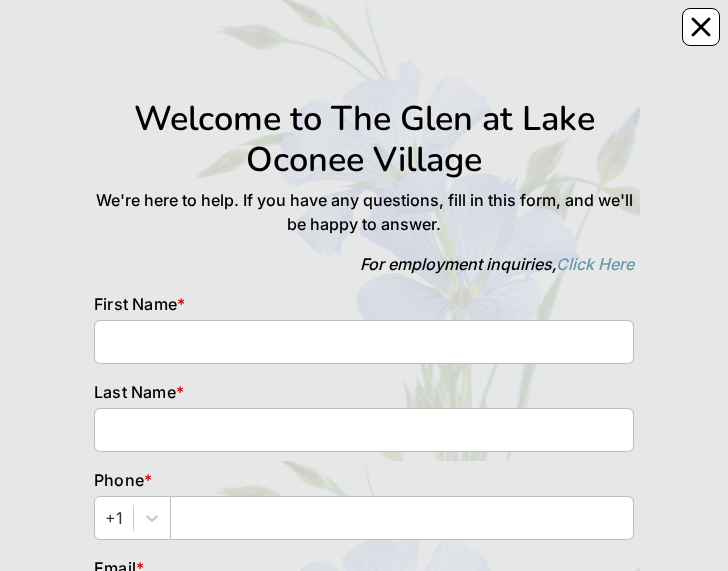 scroll, scrollTop: 0, scrollLeft: 0, axis: both 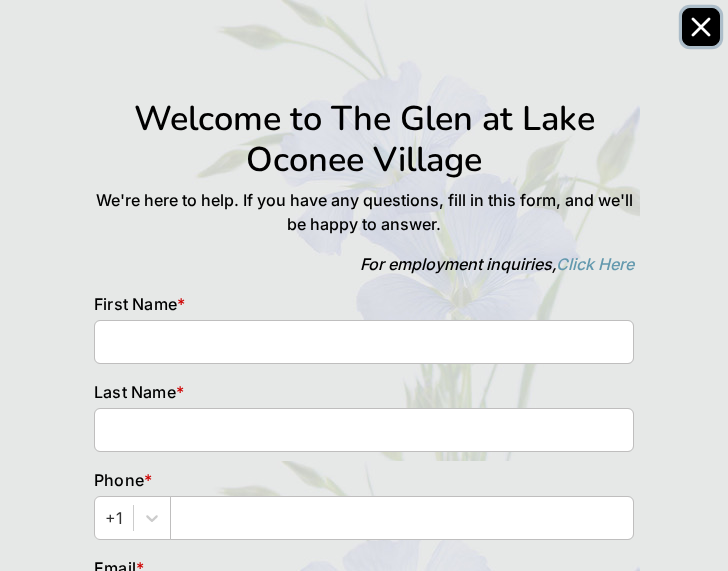 click 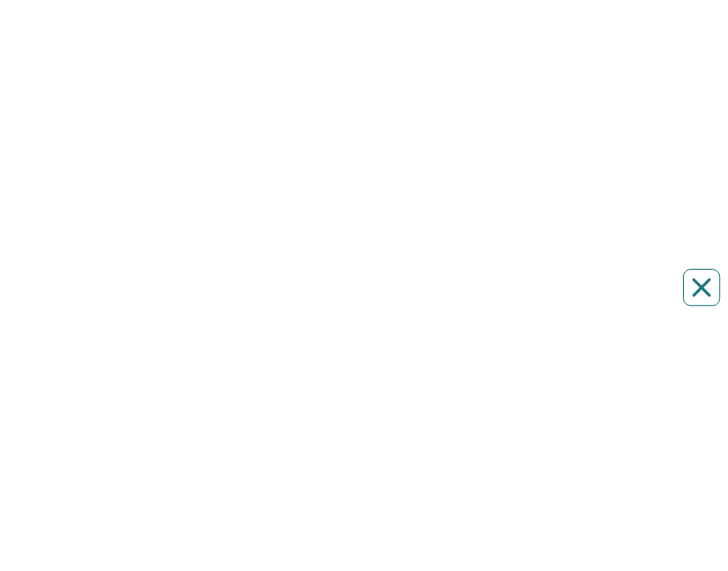scroll, scrollTop: 0, scrollLeft: 0, axis: both 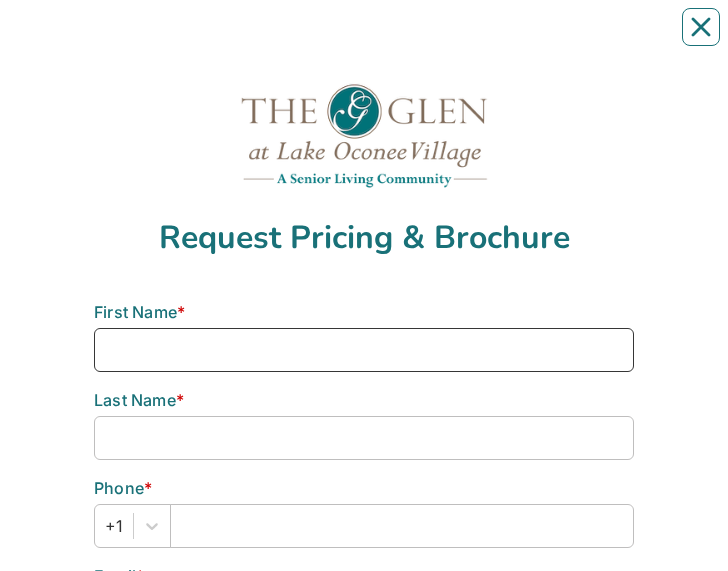 click at bounding box center [364, 350] 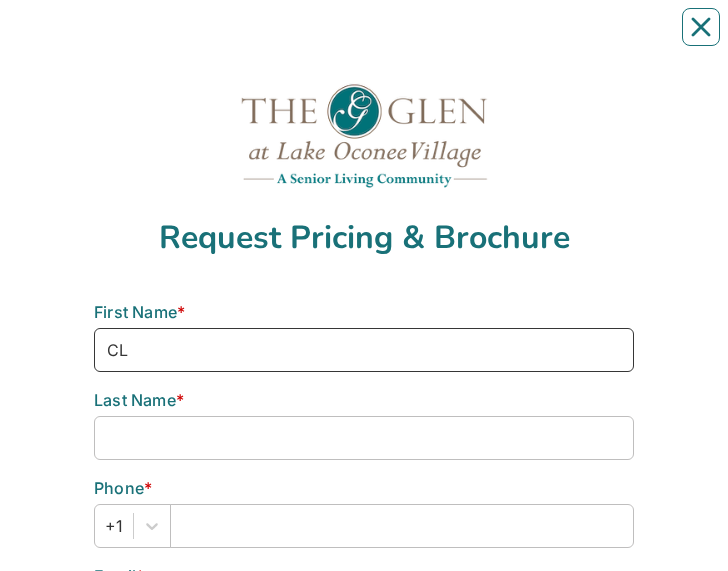 type on "[NAME]" 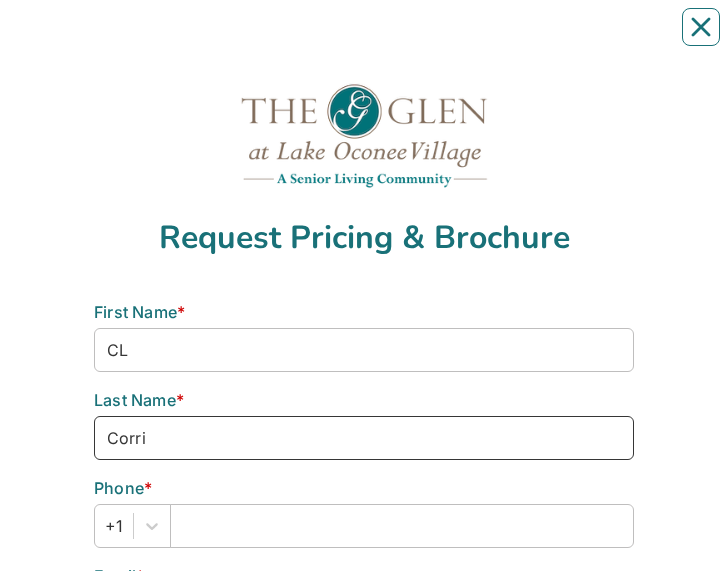 type on "[LAST]" 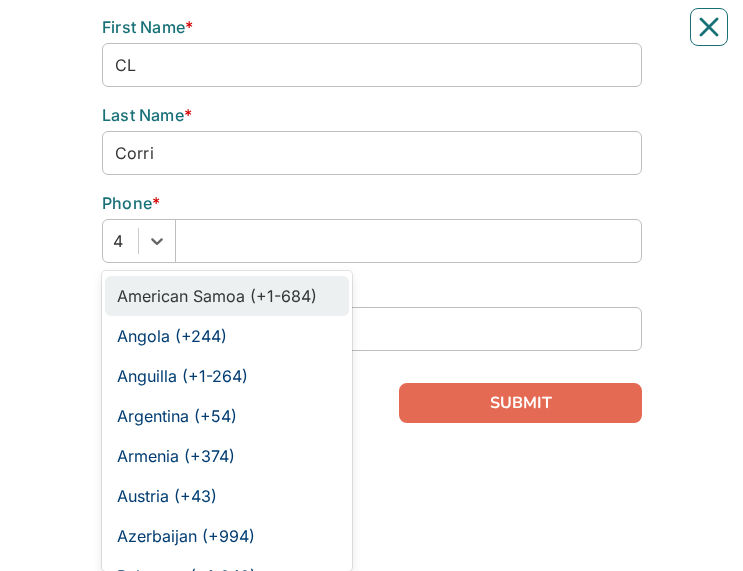 scroll, scrollTop: 387, scrollLeft: 0, axis: vertical 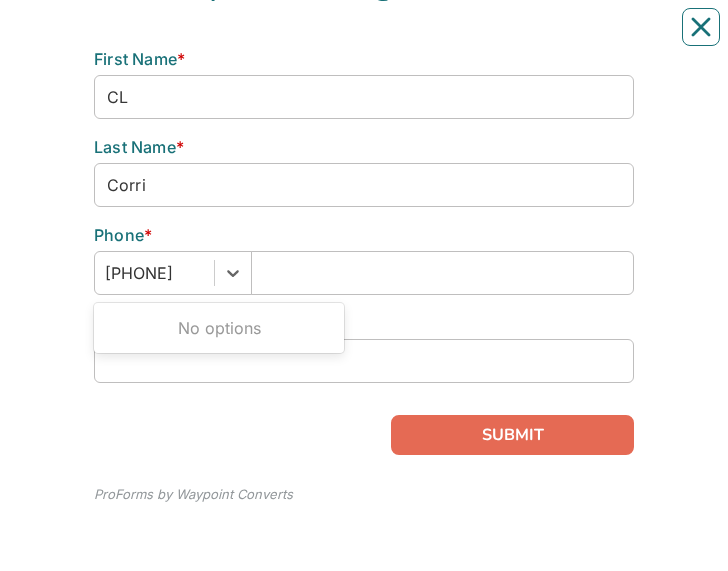 type on "[PHONE]" 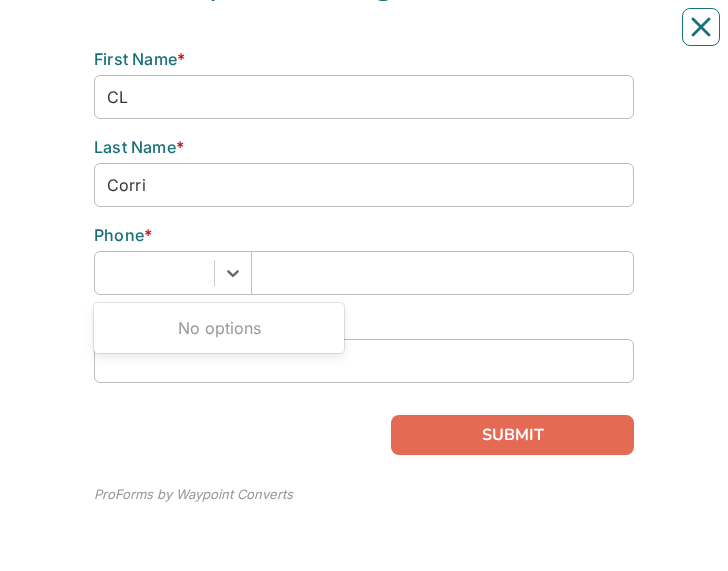 click on "Email *" at bounding box center (364, 323) 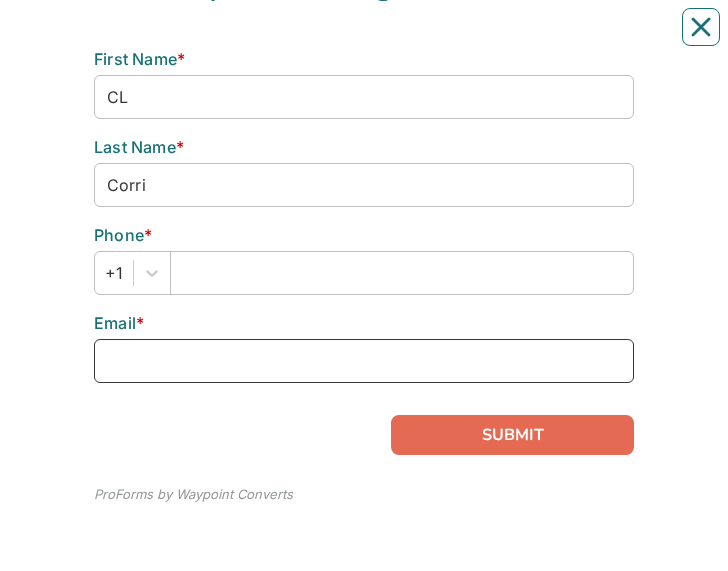 click at bounding box center (364, 361) 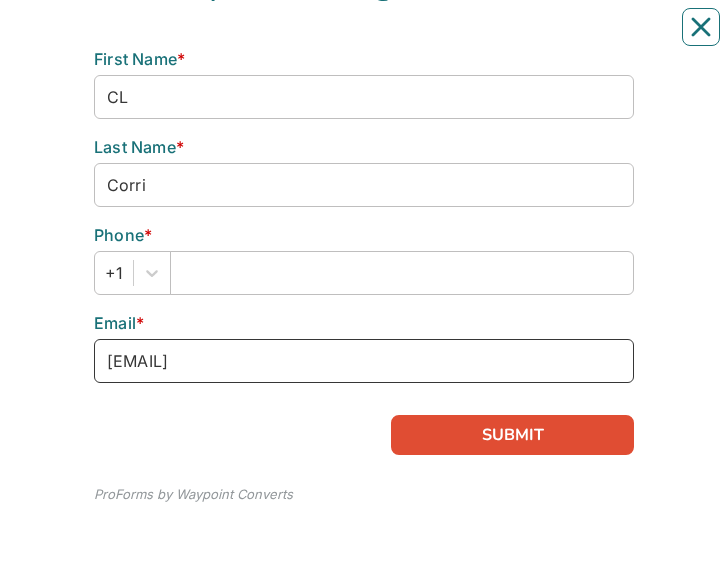 type on "[EMAIL]" 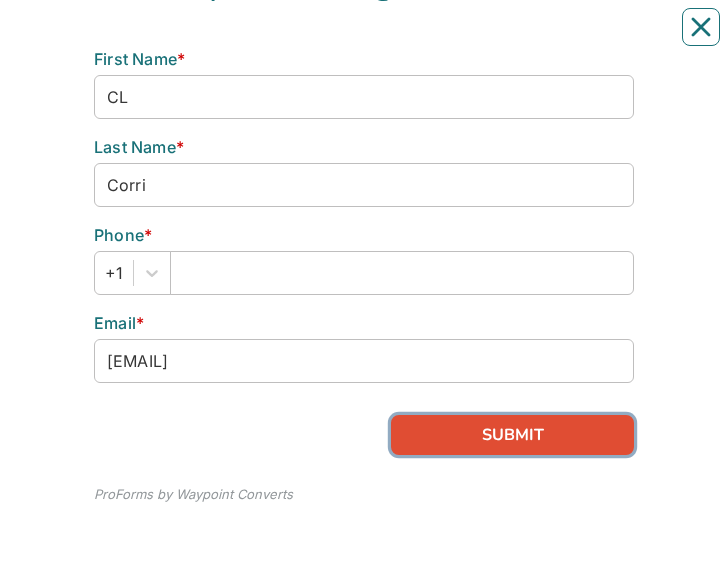 click on "SUBMIT" at bounding box center (512, 435) 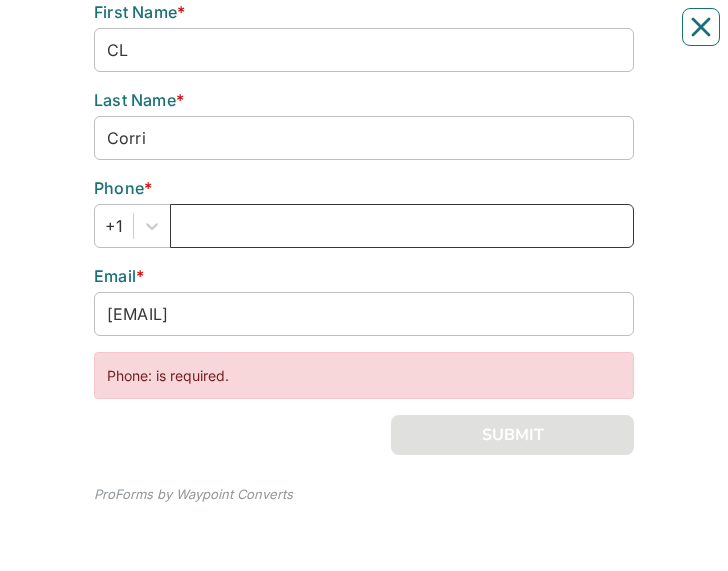 click at bounding box center [402, 226] 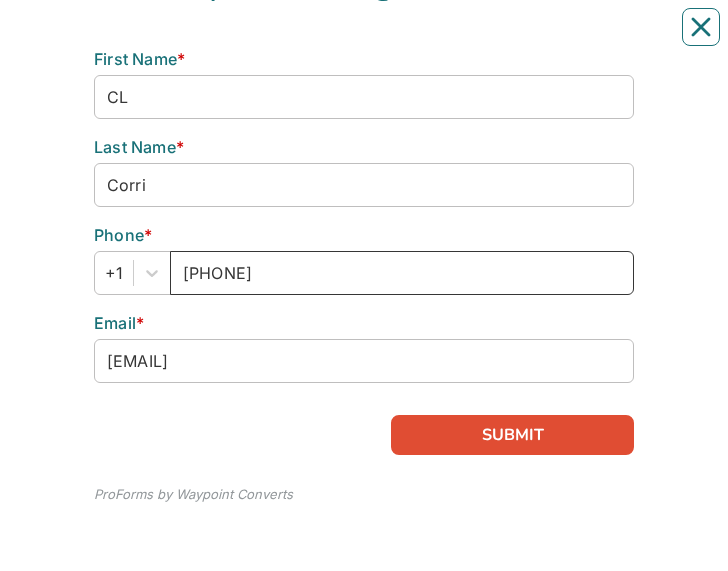 type on "[PHONE]" 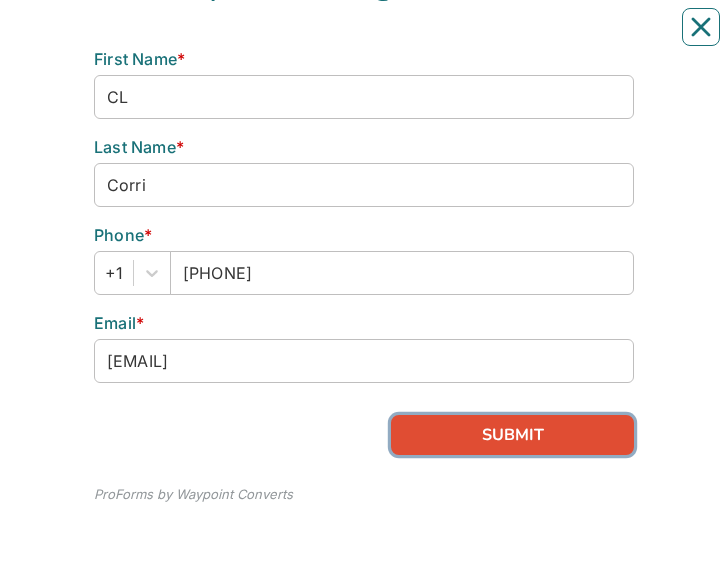 click on "SUBMIT" at bounding box center (512, 435) 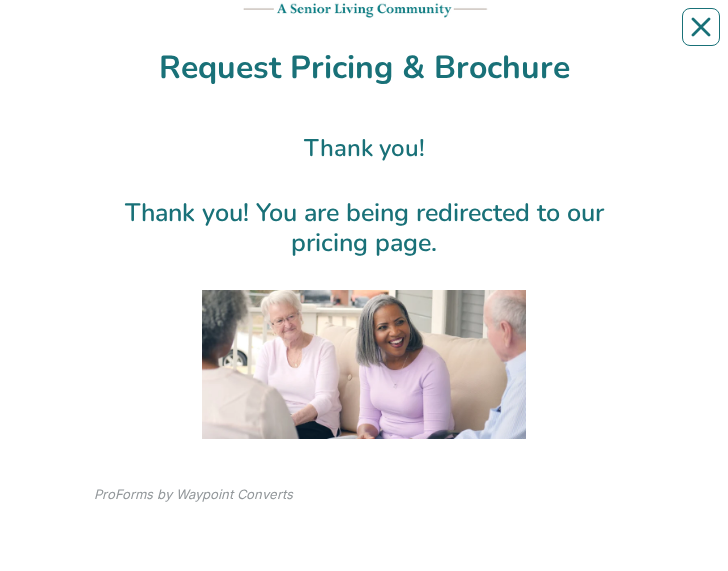scroll, scrollTop: 269, scrollLeft: 0, axis: vertical 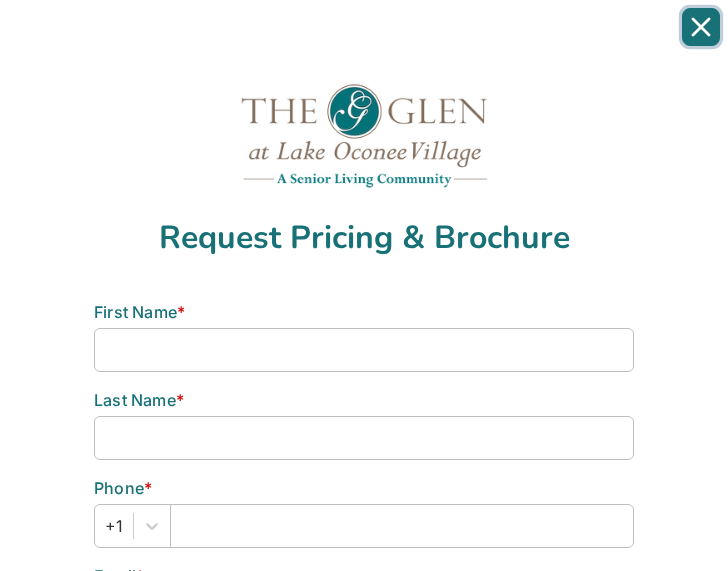 click 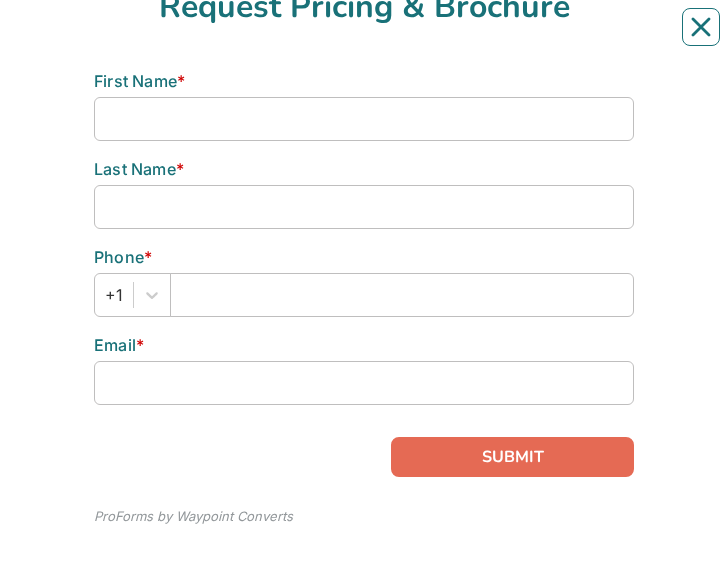 scroll, scrollTop: 225, scrollLeft: 0, axis: vertical 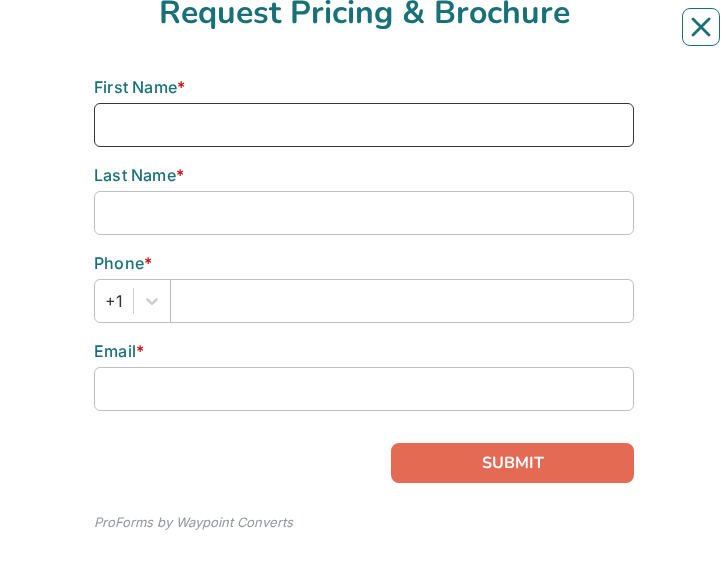 click at bounding box center (364, 125) 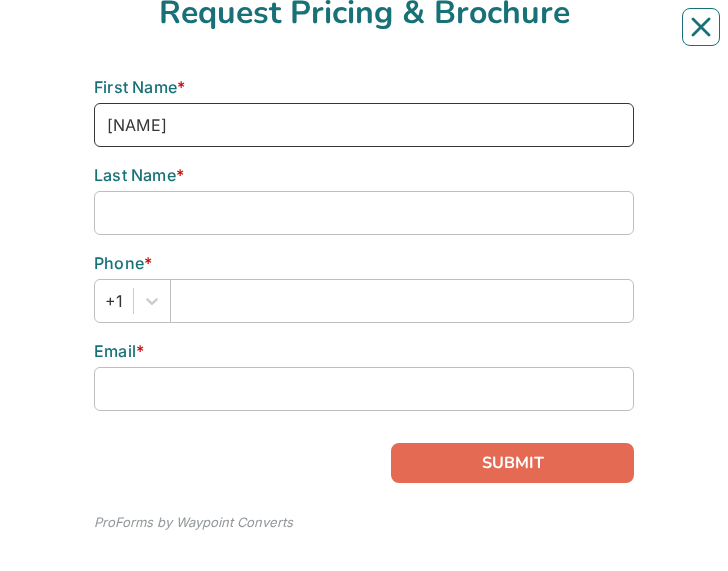 type on "[NAME]" 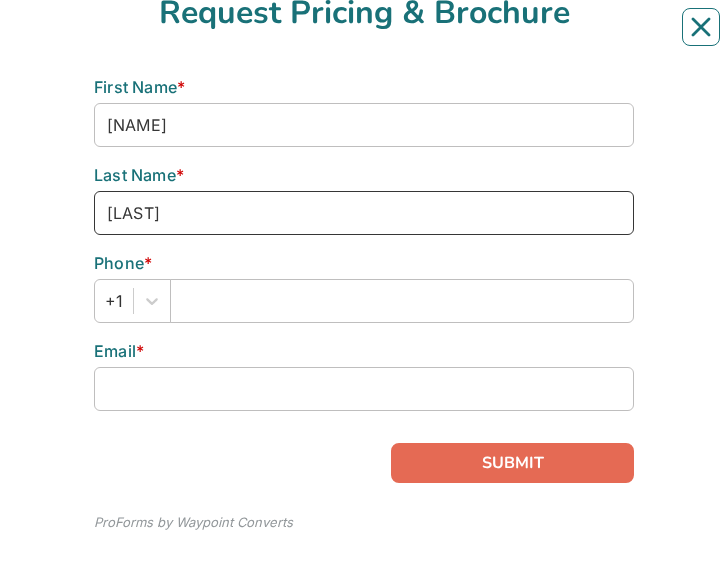 type on "[LAST]" 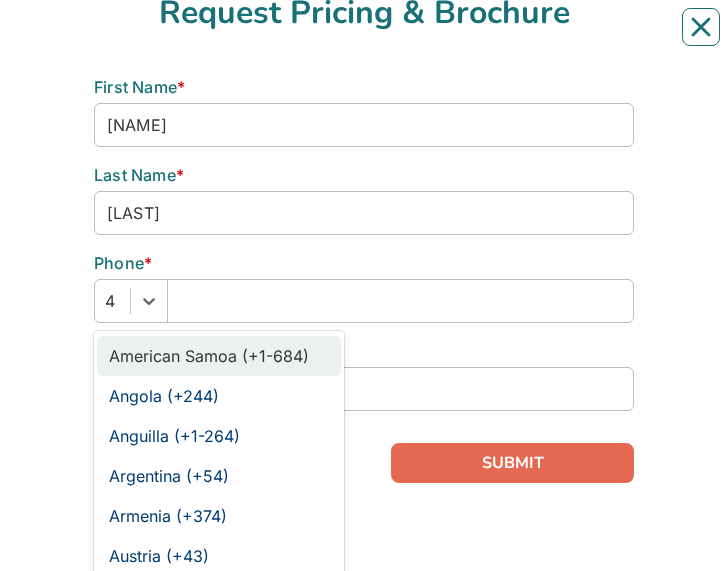 scroll, scrollTop: 387, scrollLeft: 0, axis: vertical 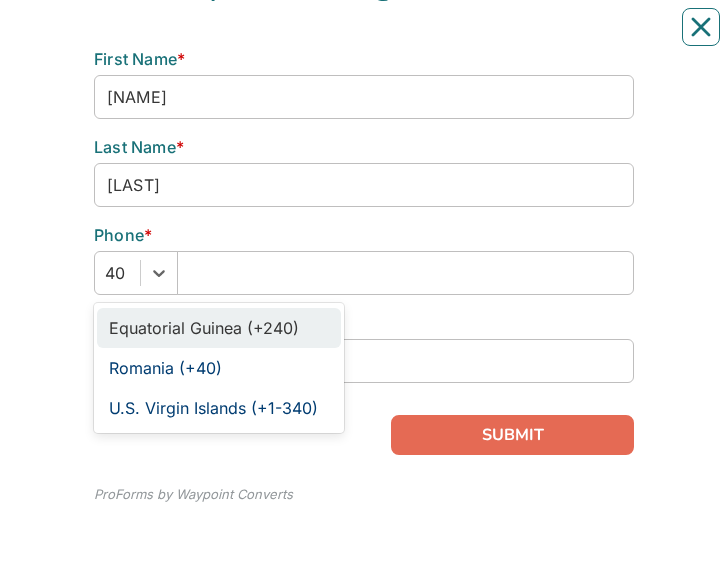 type on "4" 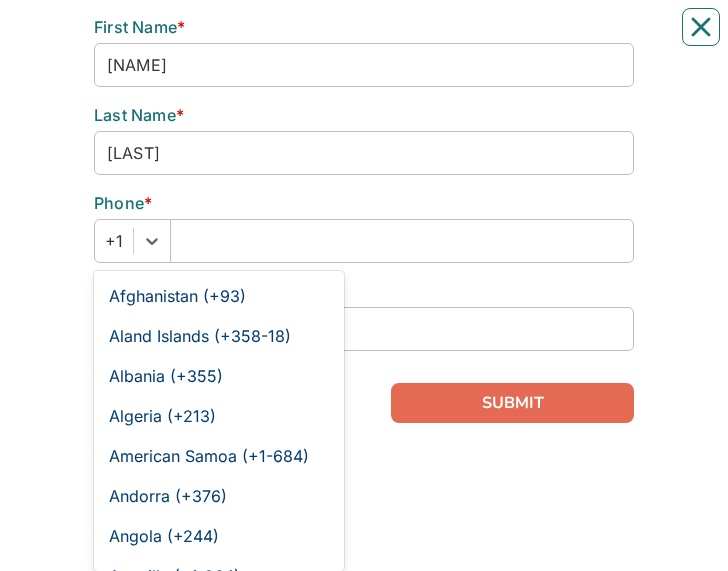 type on "1" 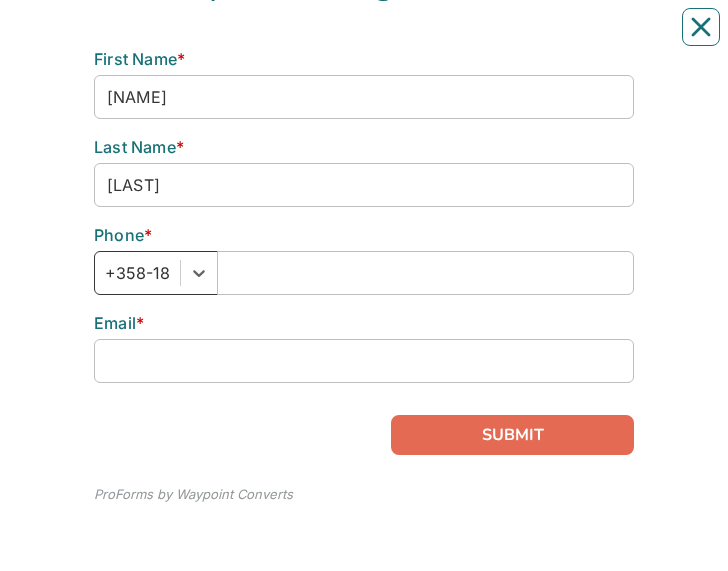 click on "+358-18" at bounding box center [137, 273] 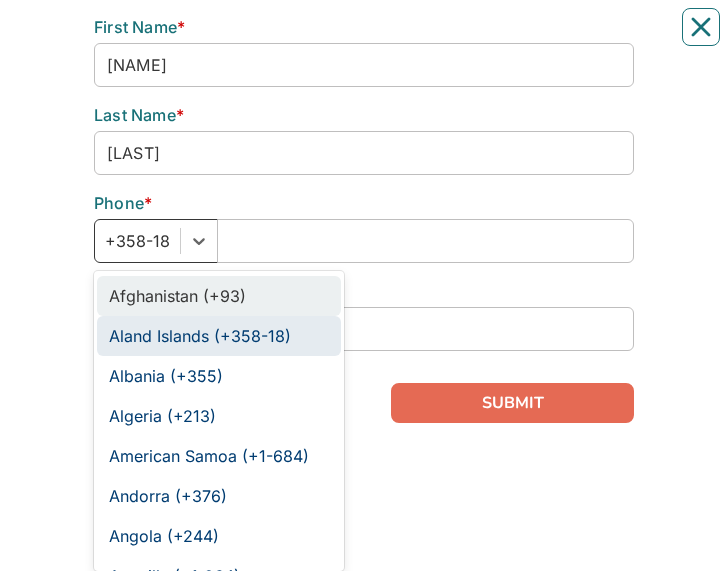 click on "+358-18" at bounding box center (137, 241) 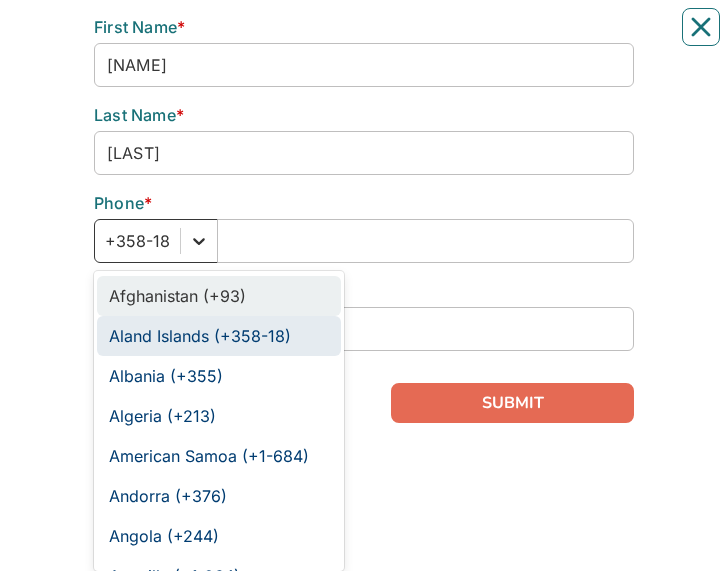 click 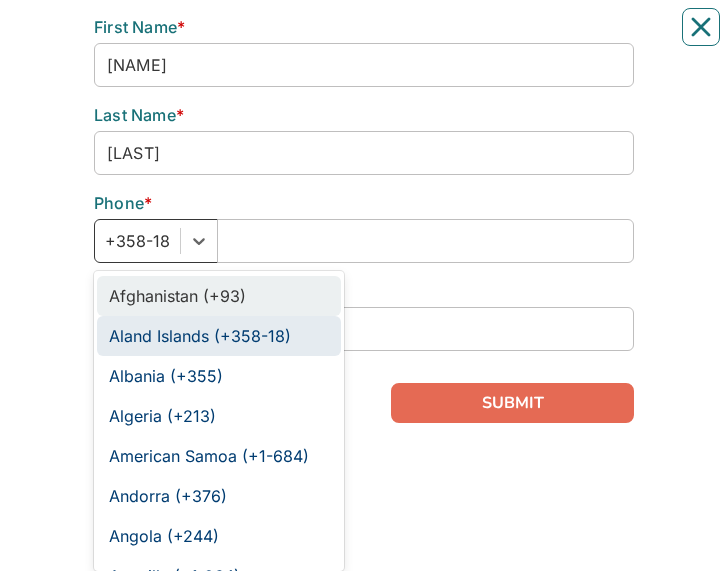 click at bounding box center (137, 241) 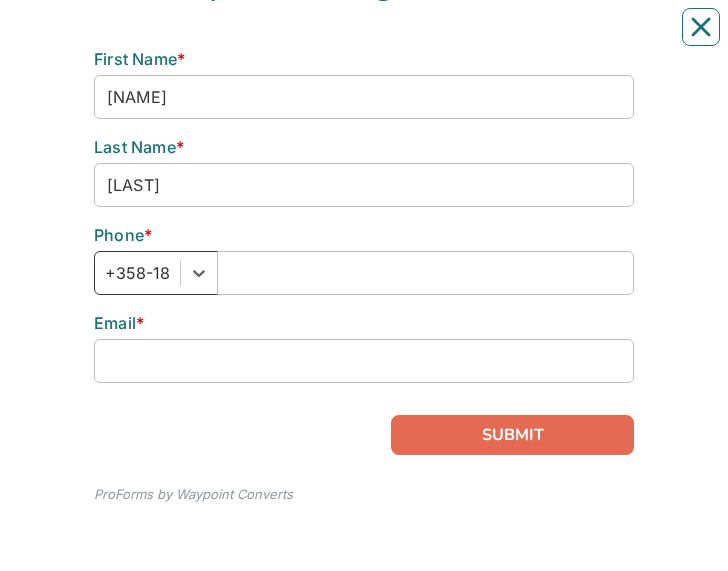 click at bounding box center [137, 273] 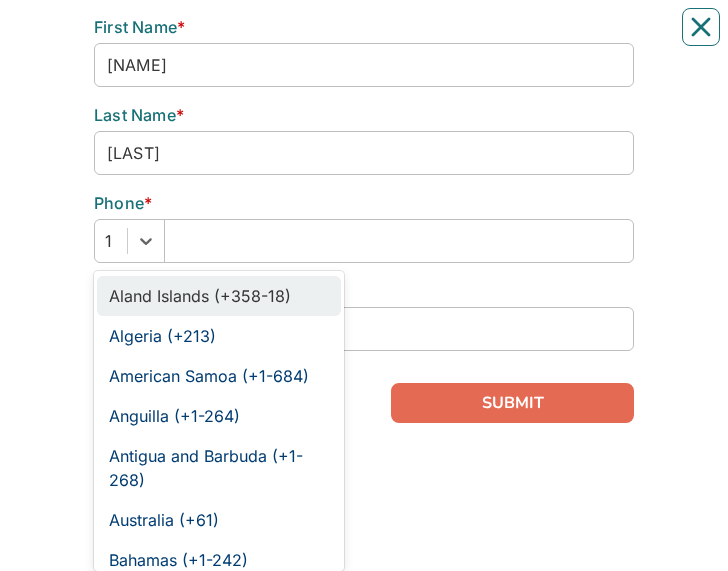 type on "1" 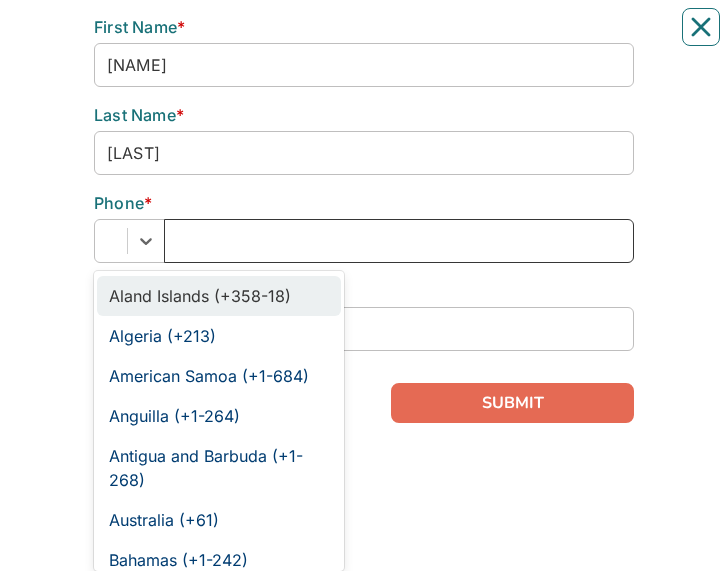 click on "option Aland Islands ([COUNTRY_CODE]), selected. option Aland Islands ([COUNTRY_CODE]) focused, 2 of 245. 60 results available for search term 1. Use Up and Down to choose options, press Enter to select the currently focused option, press Escape to exit the menu, press Tab to select the option and exit the menu. Aland Islands ([COUNTRY_CODE]) Algeria ([COUNTRY_CODE]) American Samoa ([COUNTRY_CODE]) Anguilla ([COUNTRY_CODE]) Antigua and Barbuda ([COUNTRY_CODE]) Australia ([COUNTRY_CODE]) Bahamas ([COUNTRY_CODE]) Barbados ([COUNTRY_CODE]) Belize ([COUNTRY_CODE]) Bermuda ([COUNTRY_CODE]) Bolivia ([COUNTRY_CODE]) British Virgin Islands ([COUNTRY_CODE]) Canada ([COUNTRY_CODE]) Cayman Islands ([COUNTRY_CODE]) Christmas Island ([COUNTRY_CODE]) Cocos Islands ([COUNTRY_CODE]) Dominica ([COUNTRY_CODE]) Dominican Republic ([COUNTRY_CODE]) Dominican Republic ([COUNTRY_CODE]) Eritrea ([COUNTRY_CODE]) Ethiopia ([COUNTRY_CODE]) Gabon ([COUNTRY_CODE]) Grenada ([COUNTRY_CODE]) Guam ([COUNTRY_CODE]) Guernsey ([COUNTRY_CODE]) India ([COUNTRY_CODE]) Isle of Man ([COUNTRY_CODE]) Jamaica ([COUNTRY_CODE]) Japan ([COUNTRY_CODE]) Jersey ([COUNTRY_CODE]) Latvia ([COUNTRY_CODE]) Lebanon ([COUNTRY_CODE]) Liberia ([COUNTRY_CODE]) Libya ([COUNTRY_CODE]) Madagascar ([COUNTRY_CODE]) Micronesia ([COUNTRY_CODE]) Montserrat ([COUNTRY_CODE]) Morocco ([COUNTRY_CODE]) Netherlands ([COUNTRY_CODE])" at bounding box center [364, 241] 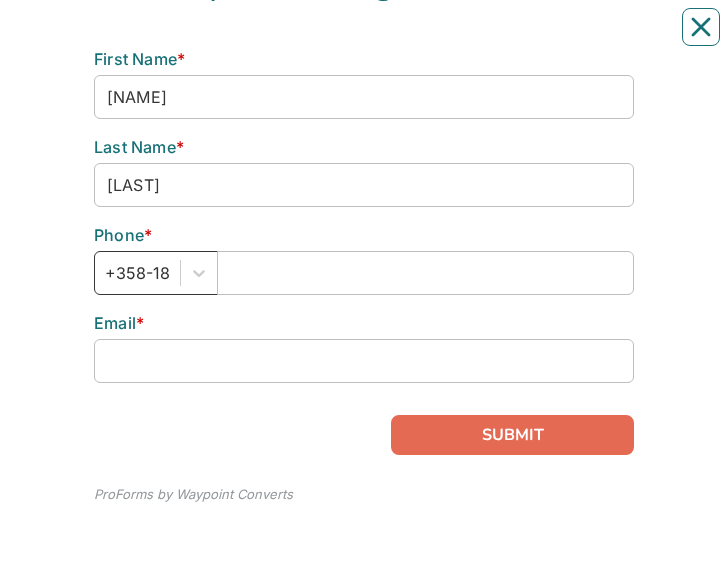 click at bounding box center [137, 273] 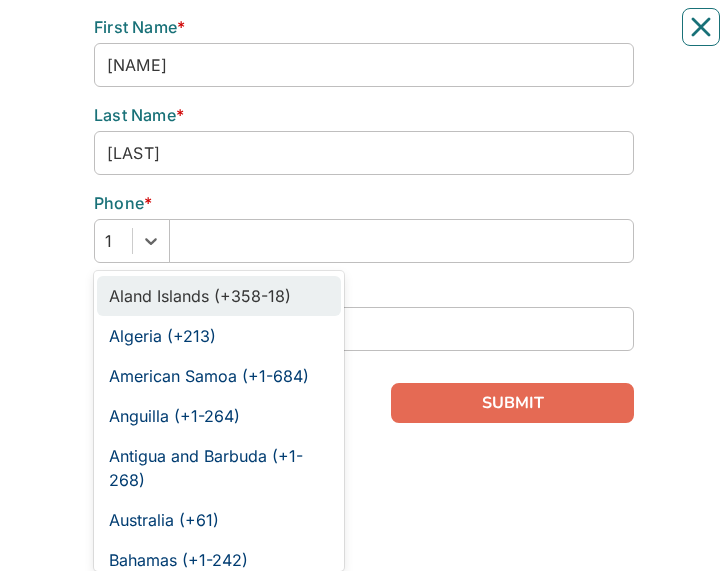 type on "1" 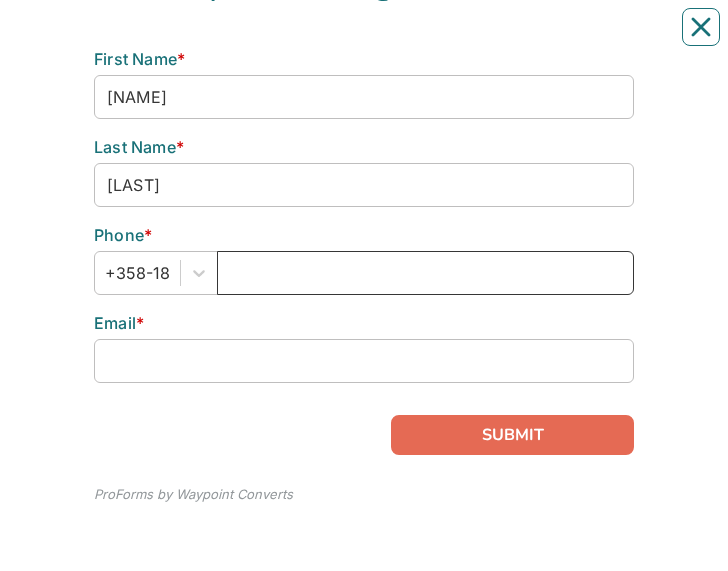 click at bounding box center (425, 273) 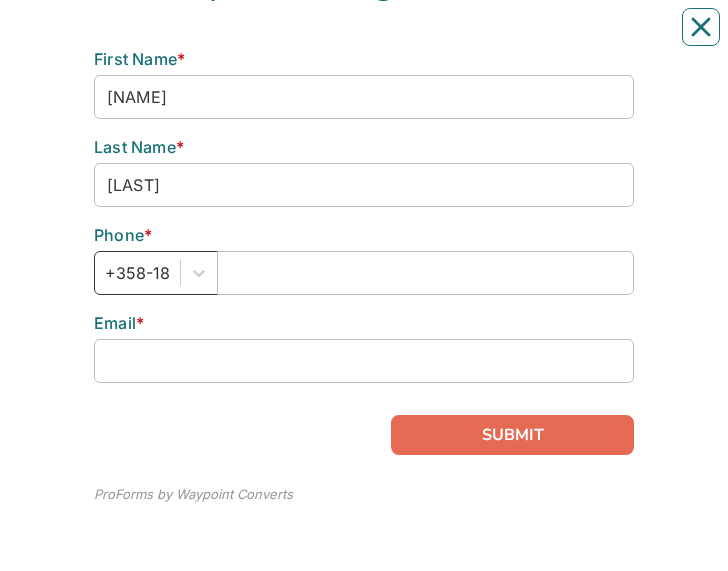 click at bounding box center (137, 273) 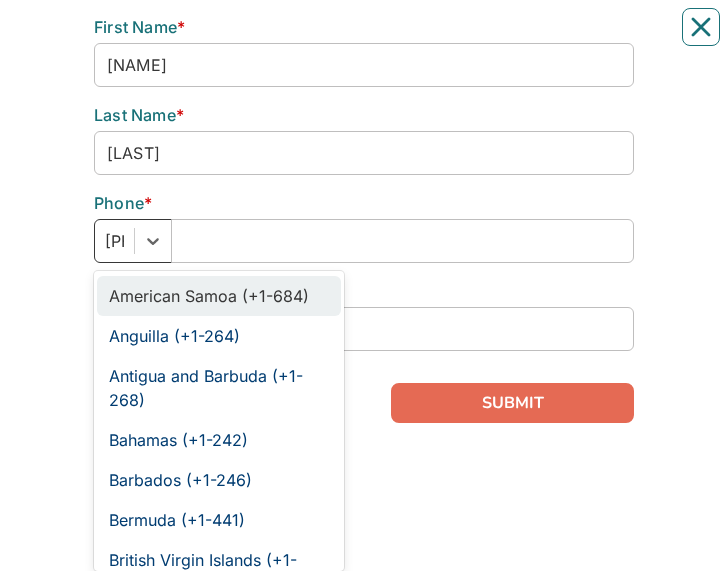 type on "1" 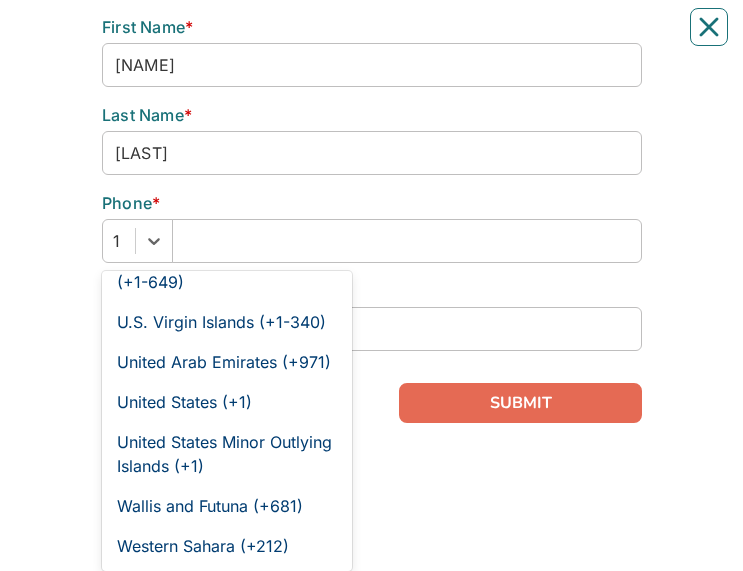 scroll, scrollTop: 2802, scrollLeft: 0, axis: vertical 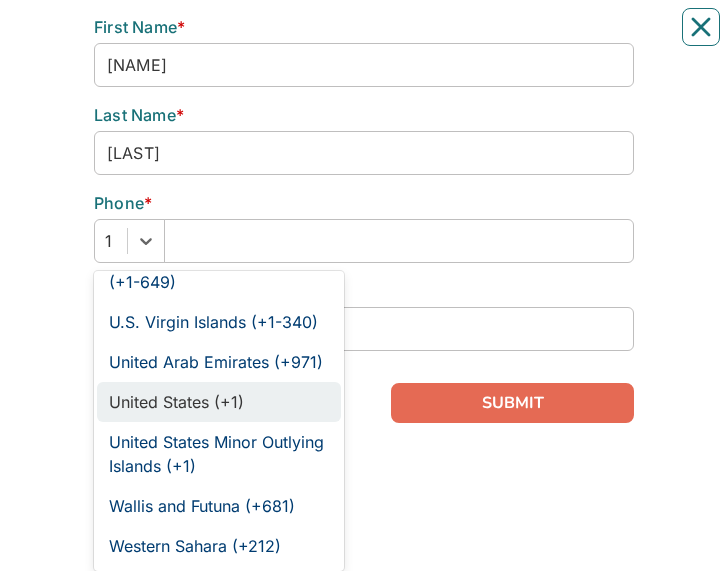 click on "United States (+1)" at bounding box center (219, 402) 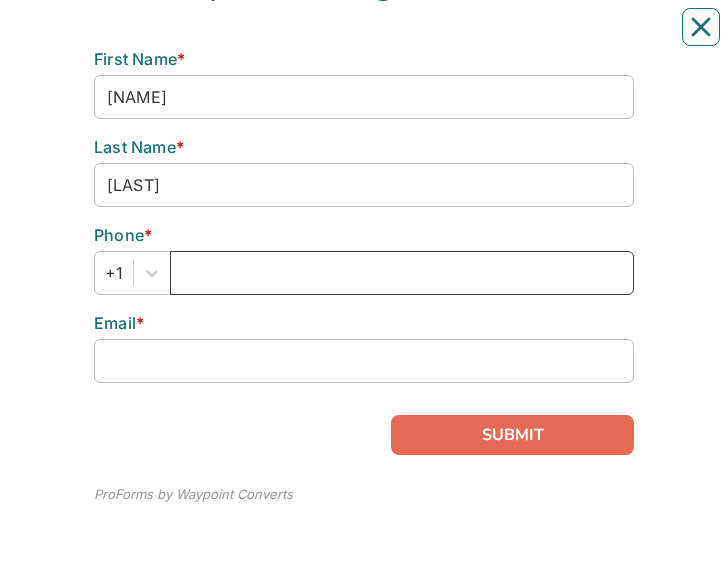 click at bounding box center (402, 273) 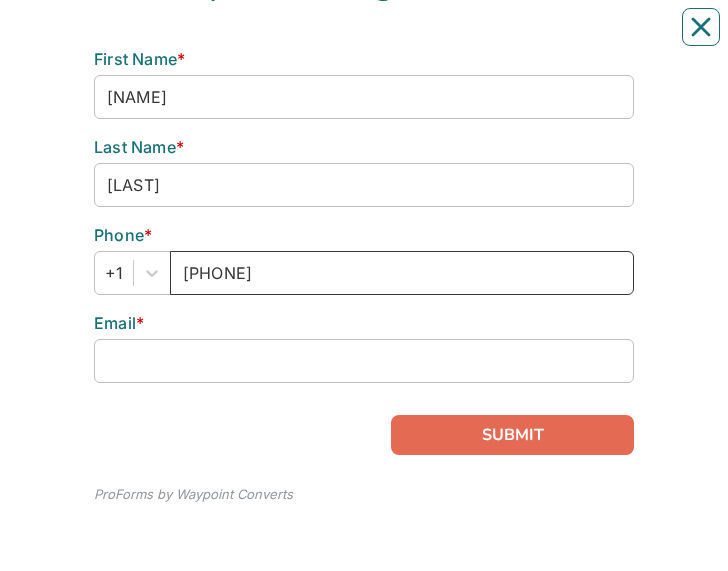 type on "4026121260" 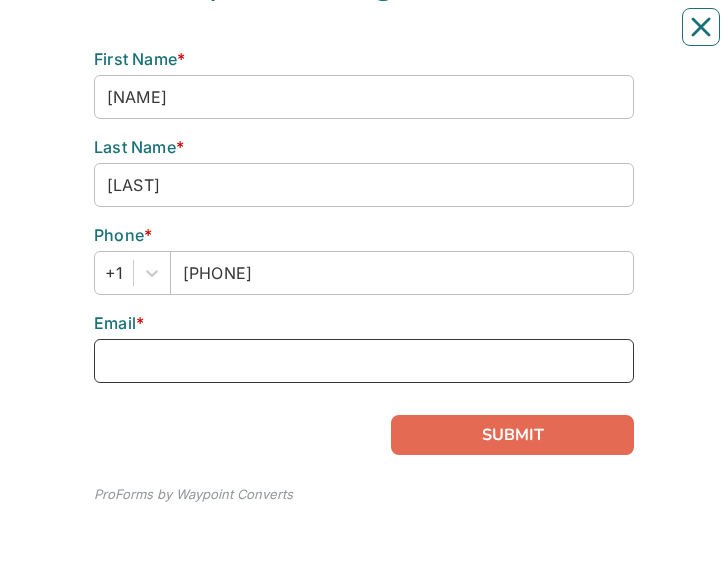 click at bounding box center [364, 361] 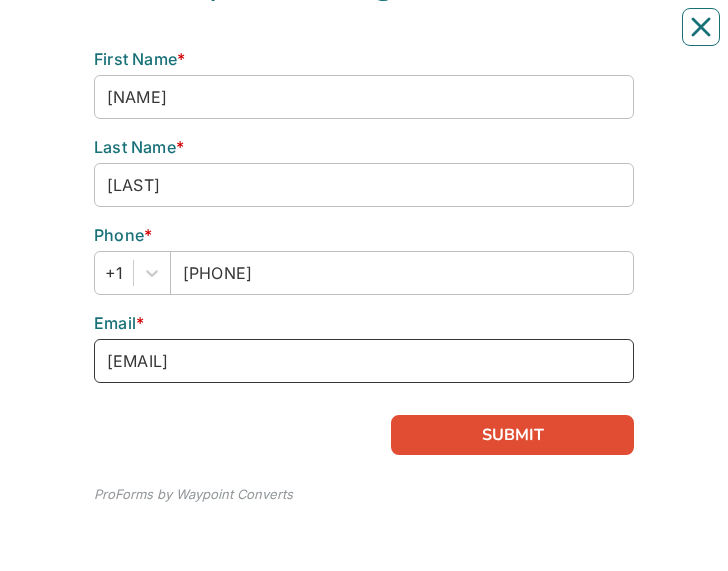 type on "cindycc@gmail.com" 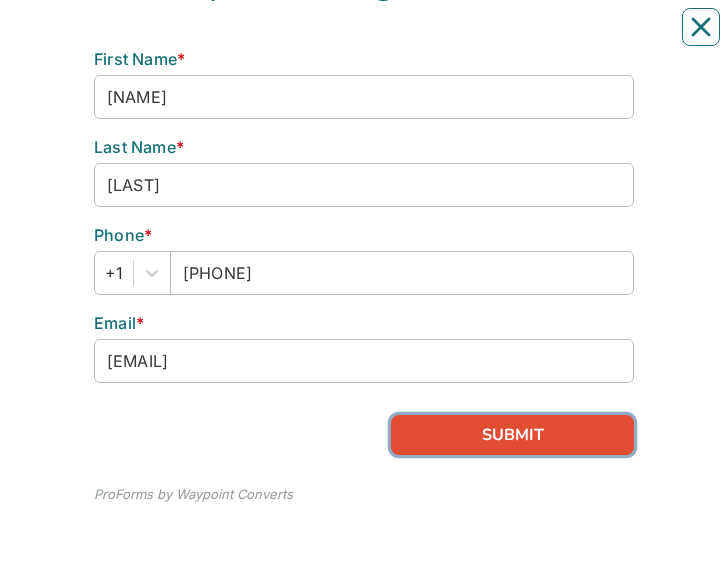 click on "SUBMIT" at bounding box center [512, 435] 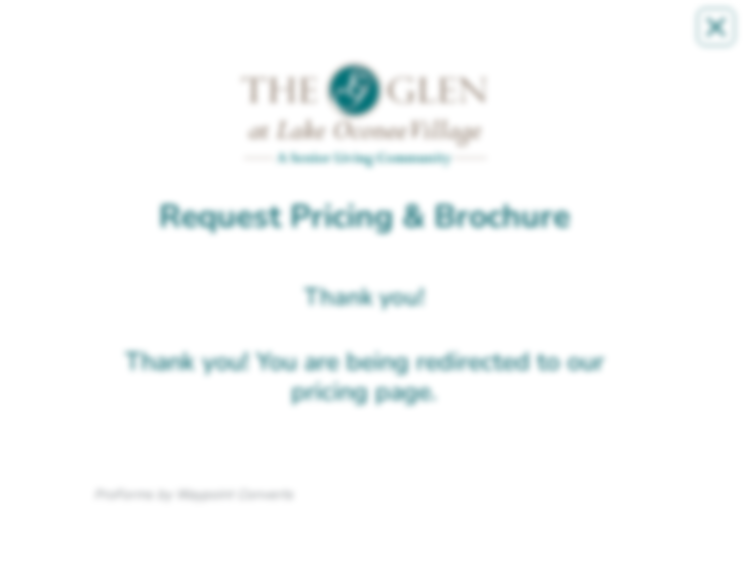 scroll, scrollTop: 0, scrollLeft: 0, axis: both 